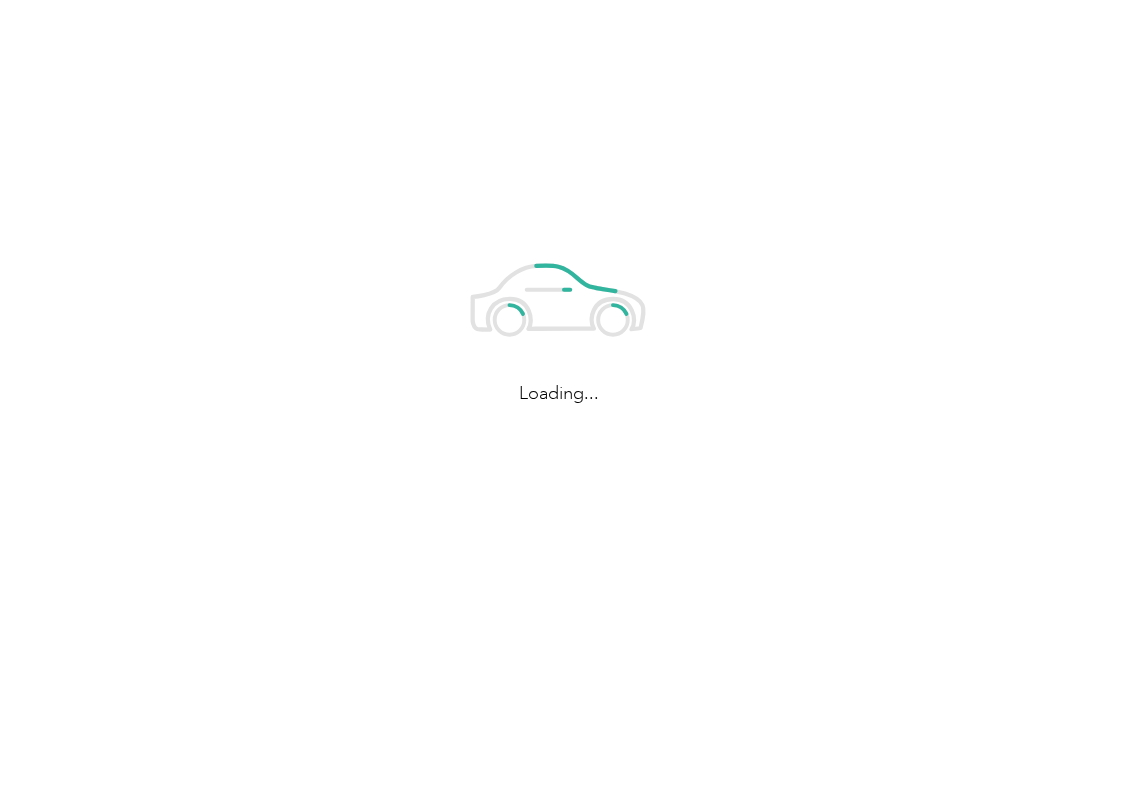scroll, scrollTop: 0, scrollLeft: 0, axis: both 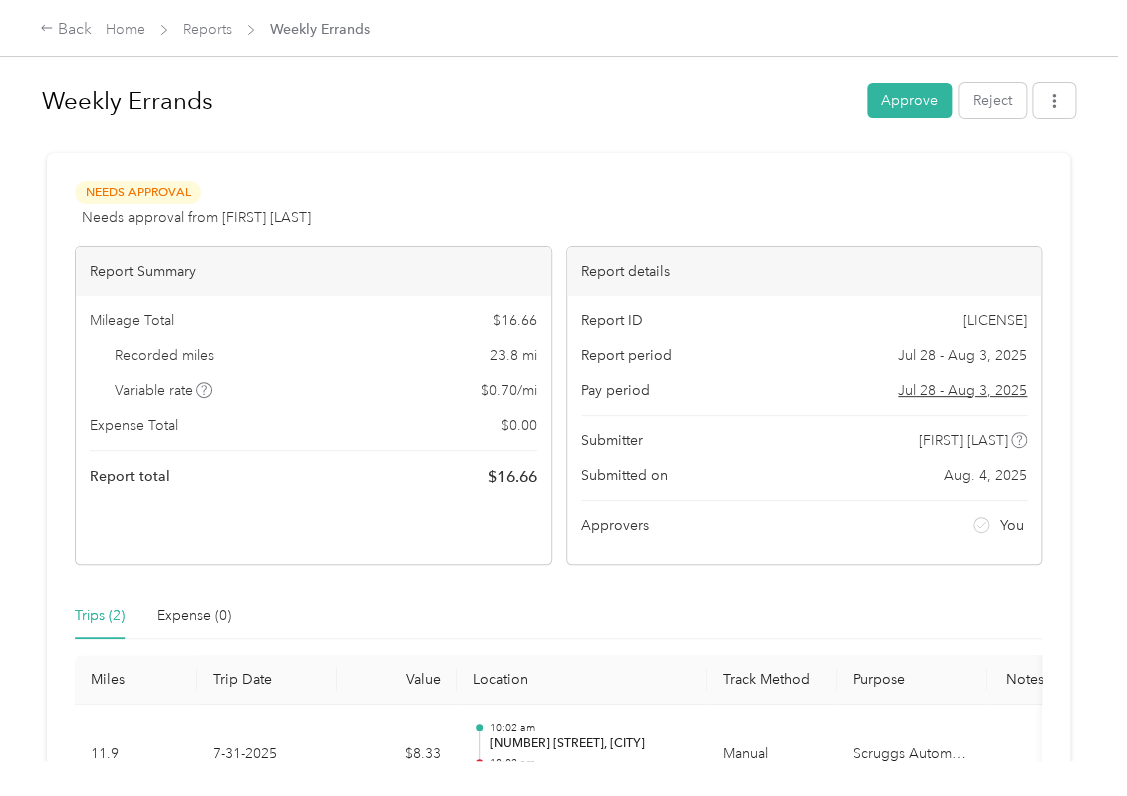 click on "Weekly Errands Approve Reject" at bounding box center (558, 104) 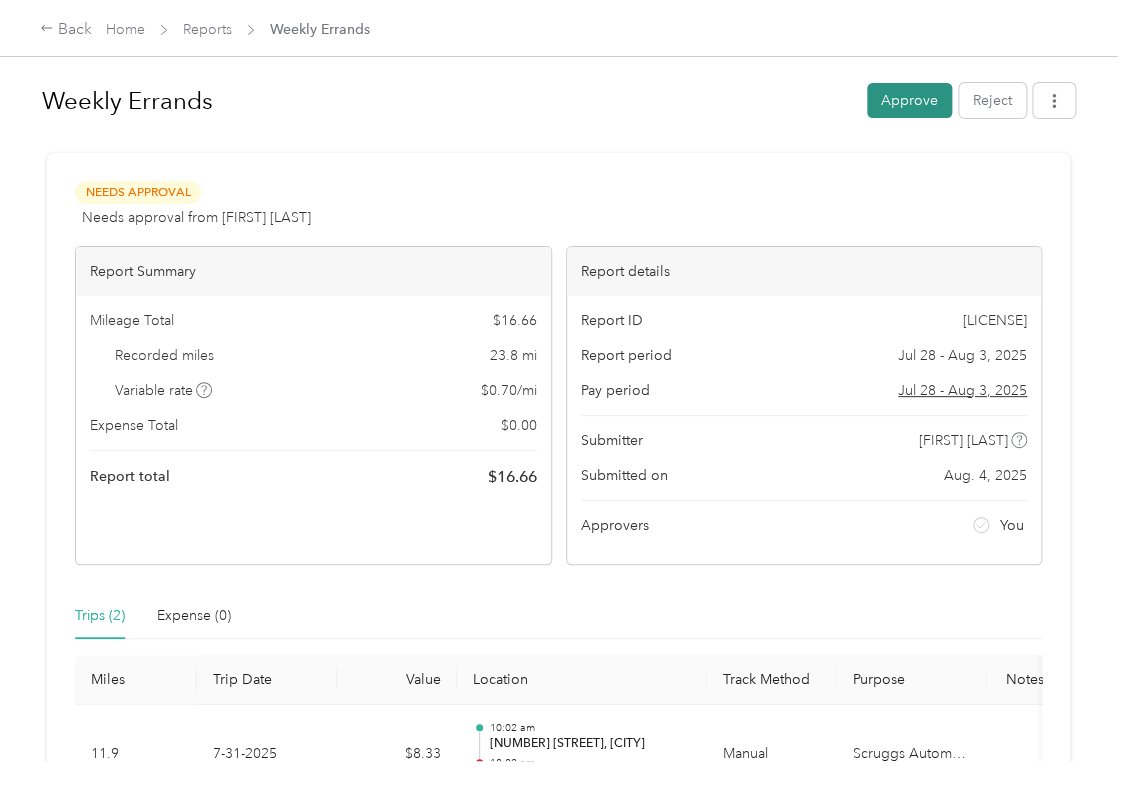 click on "Approve" at bounding box center [909, 100] 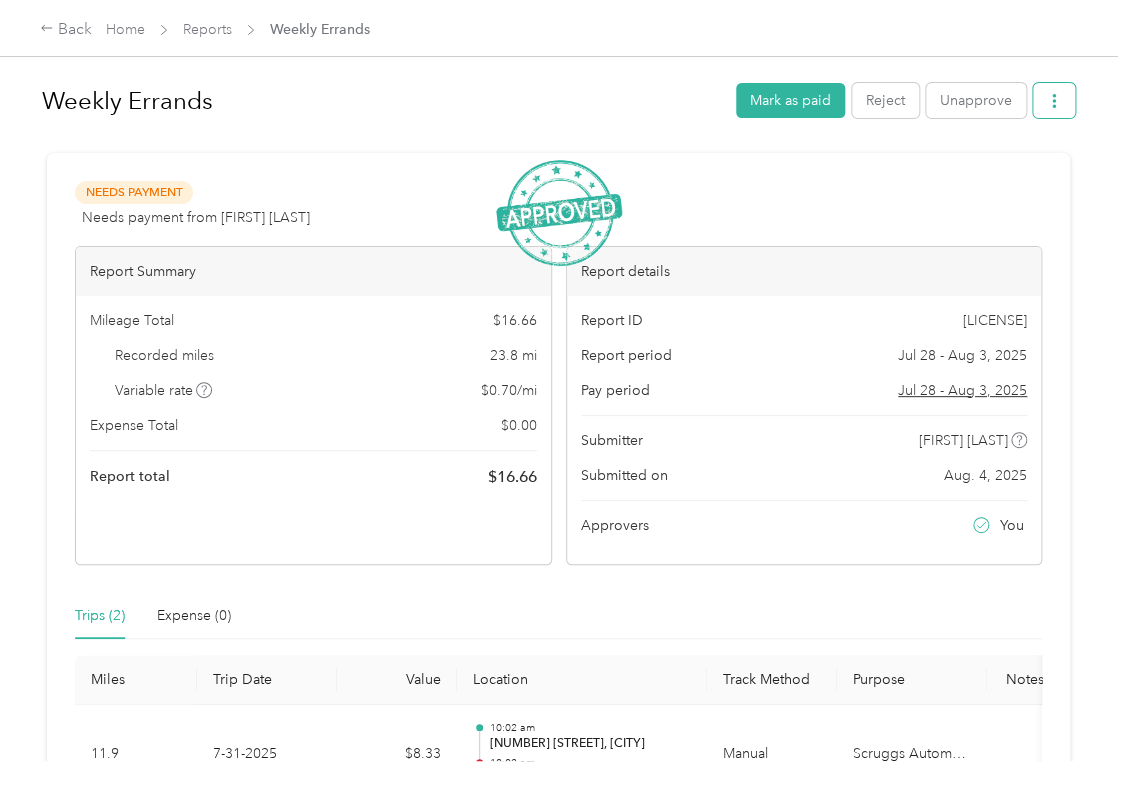 click 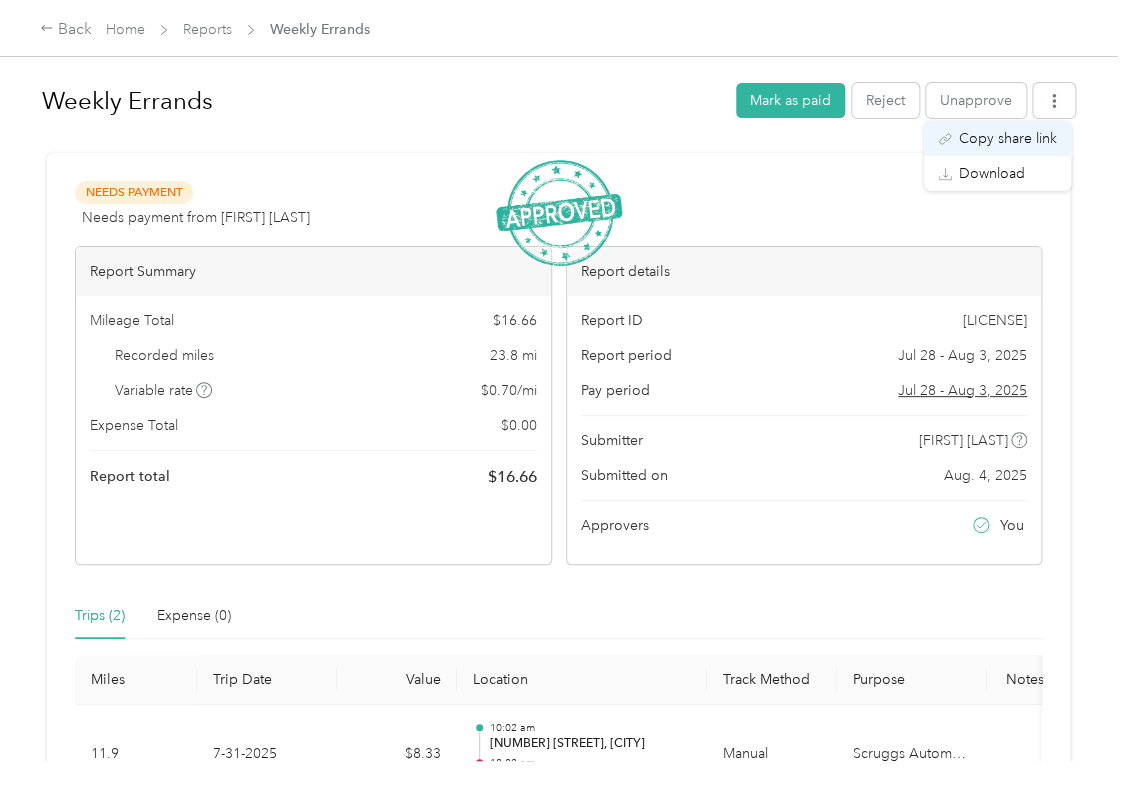 click on "Copy share link" at bounding box center (1008, 138) 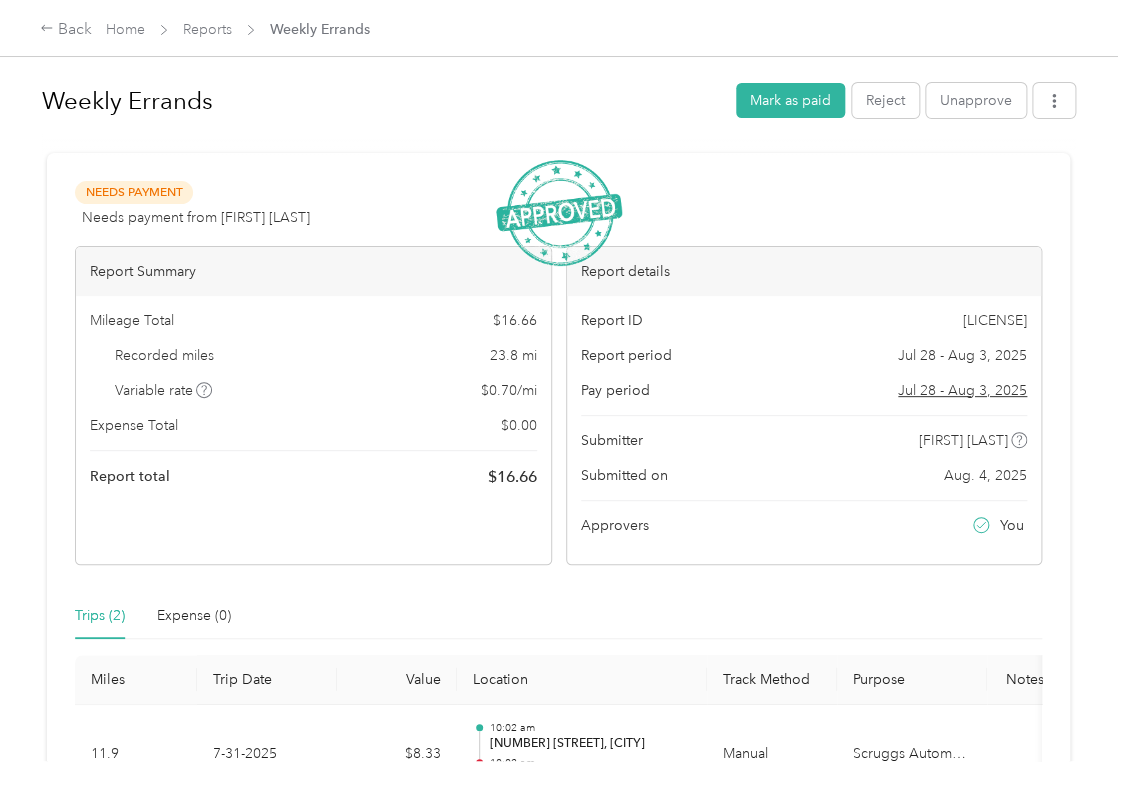 click at bounding box center [1054, 106] 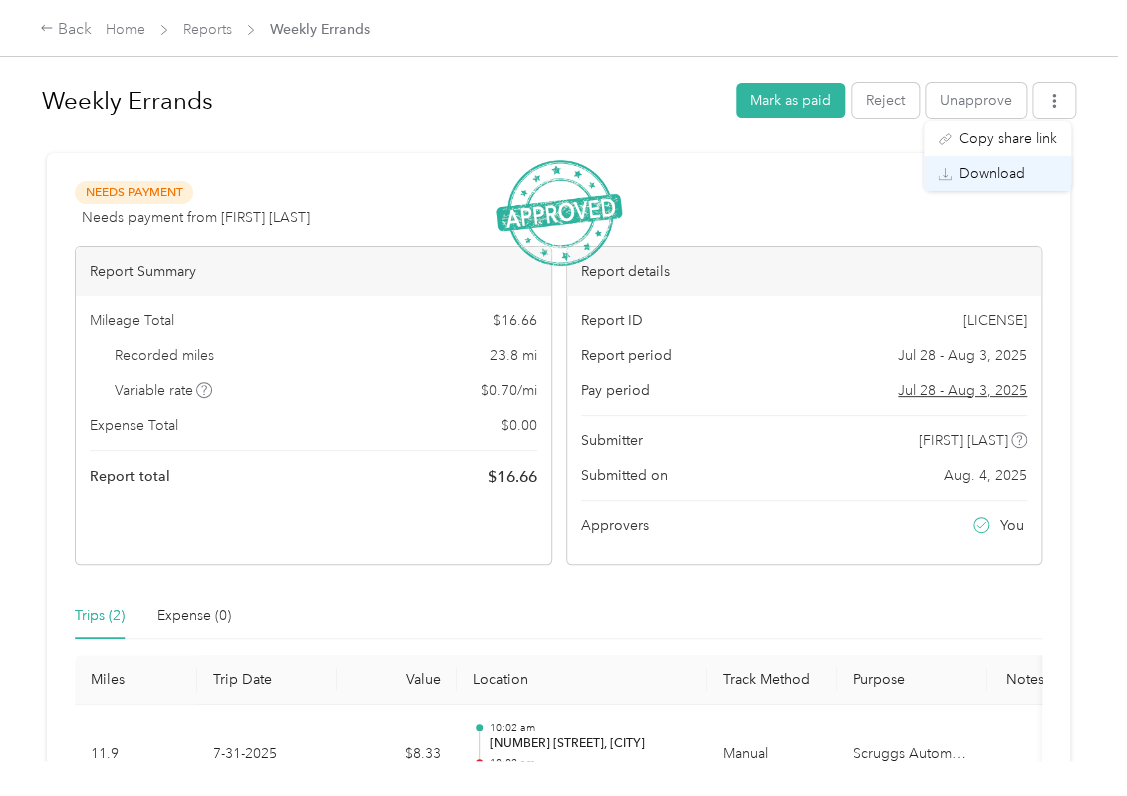click on "Download" at bounding box center [992, 173] 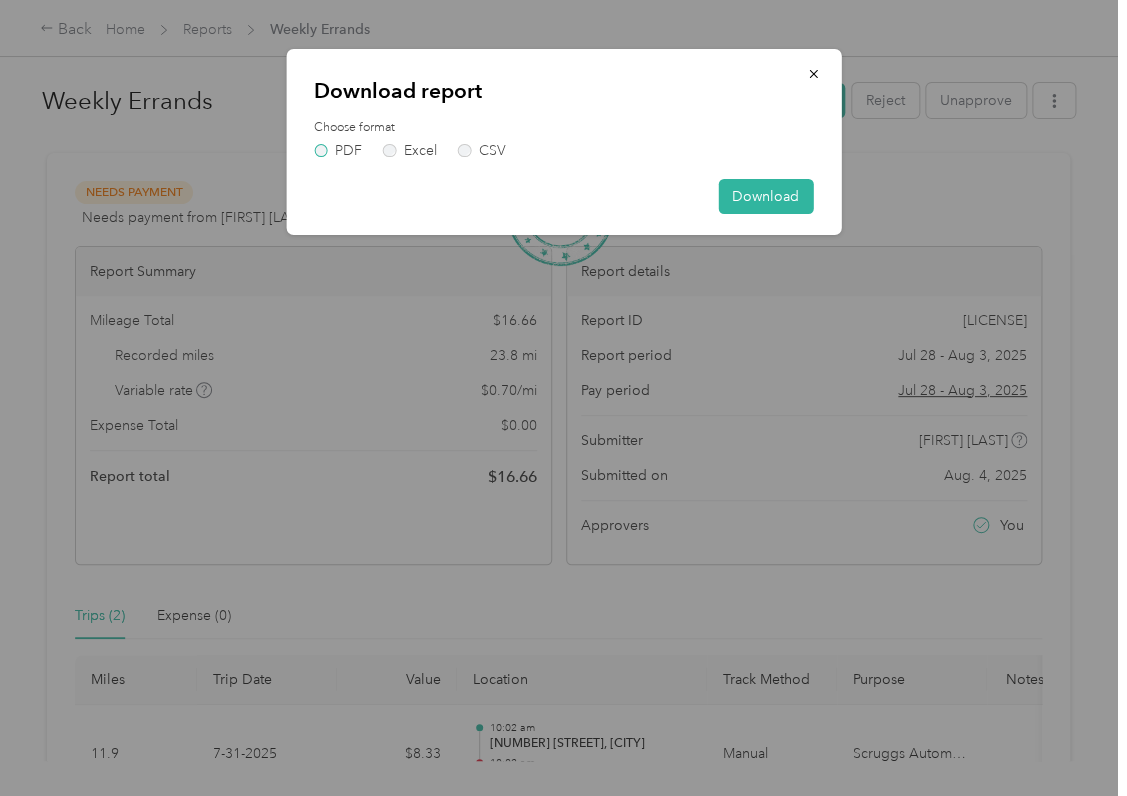 click on "PDF" at bounding box center (338, 151) 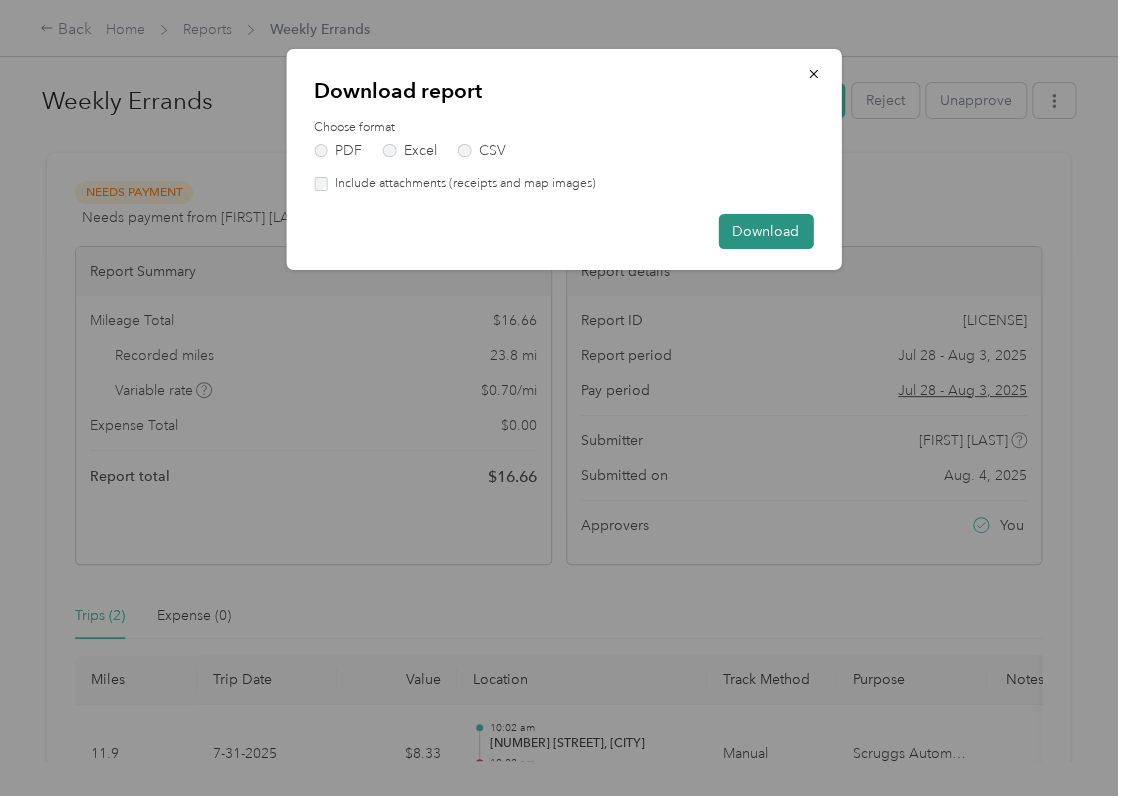 click on "Download" at bounding box center (765, 231) 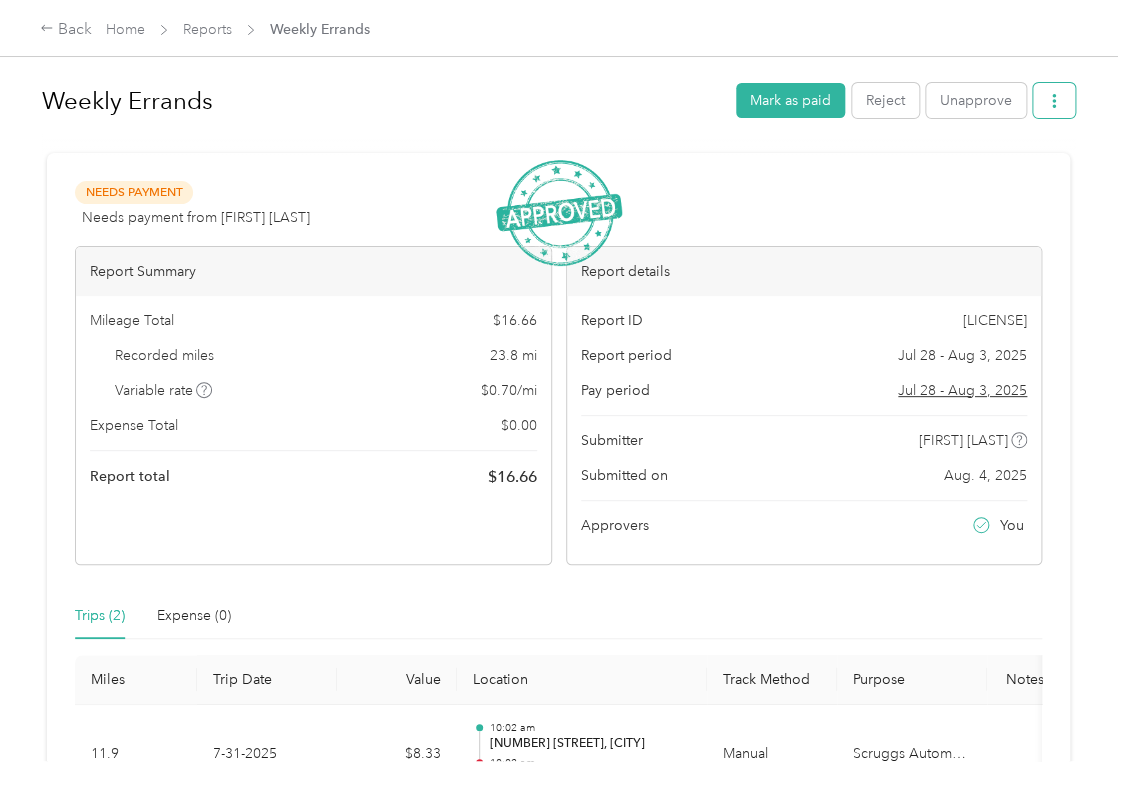 click 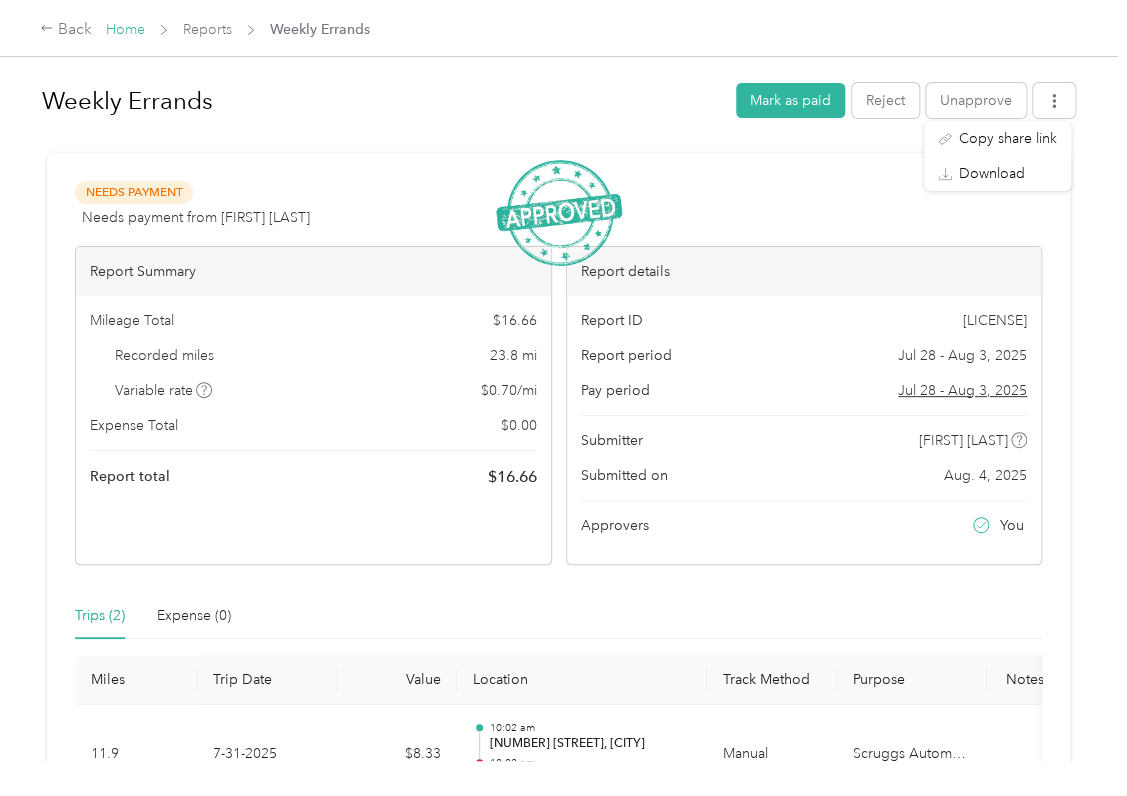 click on "Home" at bounding box center (125, 29) 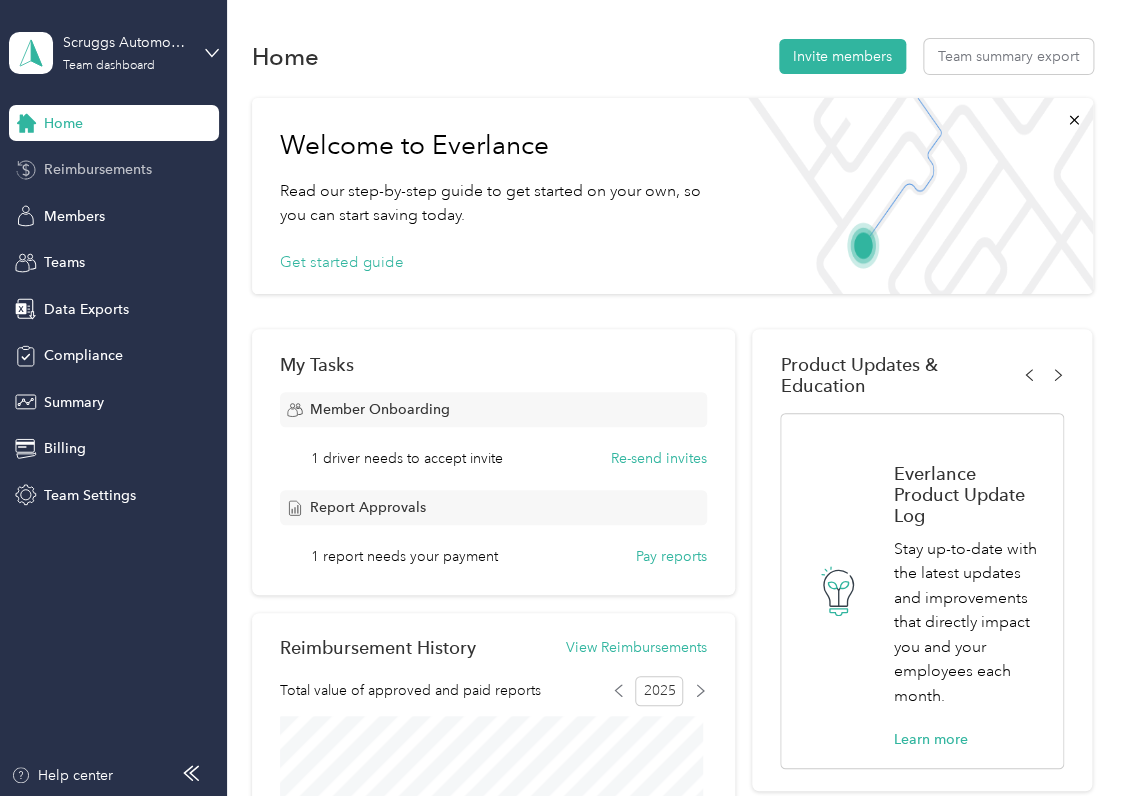 click on "Reimbursements" at bounding box center (98, 169) 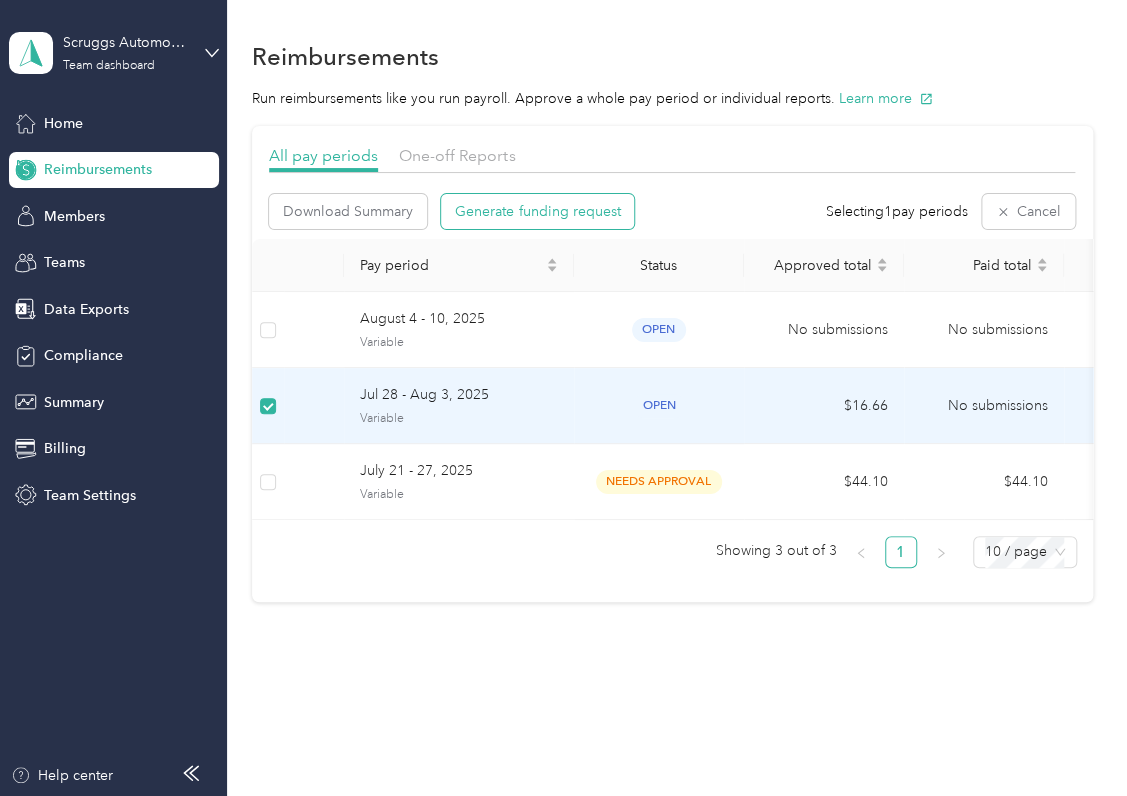 click on "Generate funding request" at bounding box center [537, 211] 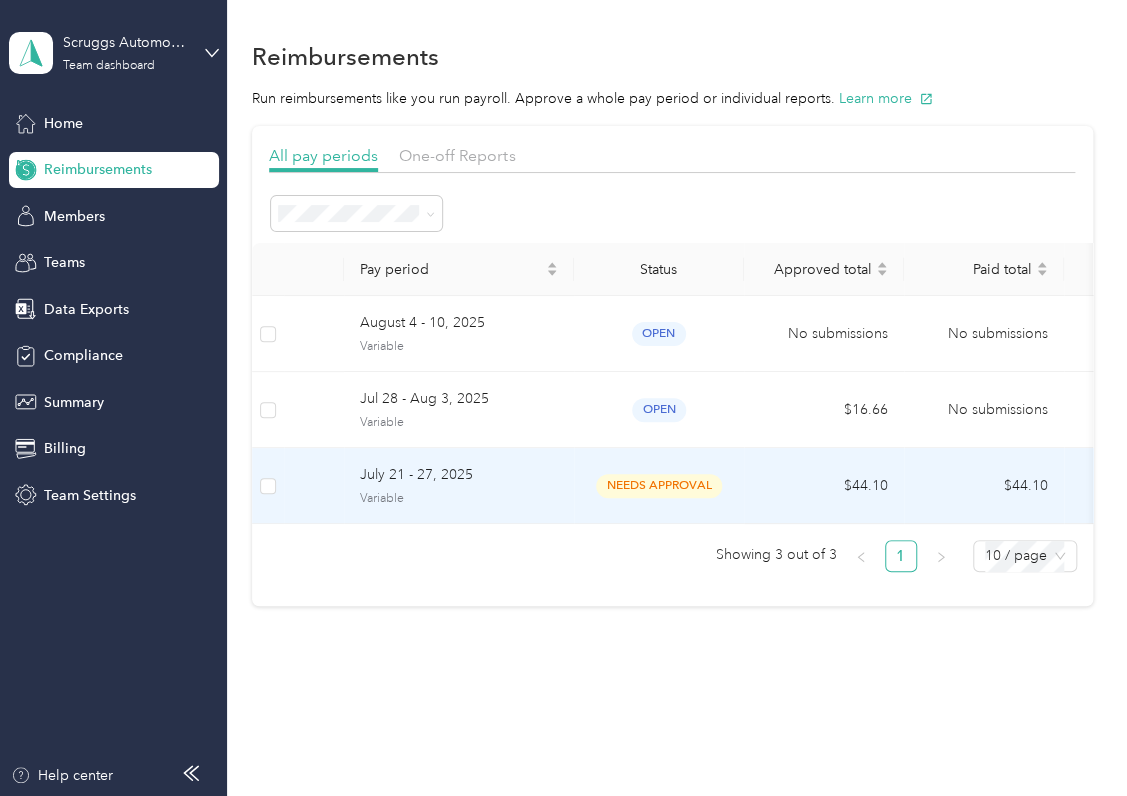 click on "July 21 - 27, 2025" at bounding box center [459, 475] 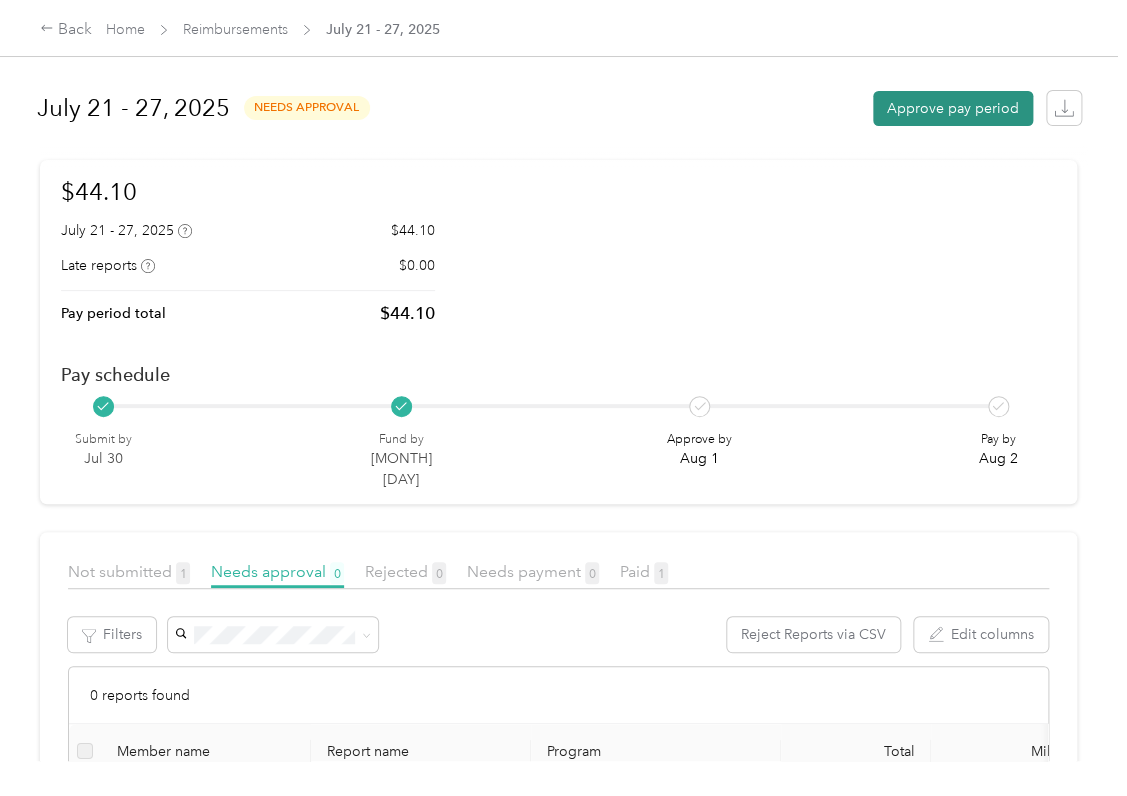 click on "Approve pay period" at bounding box center (953, 108) 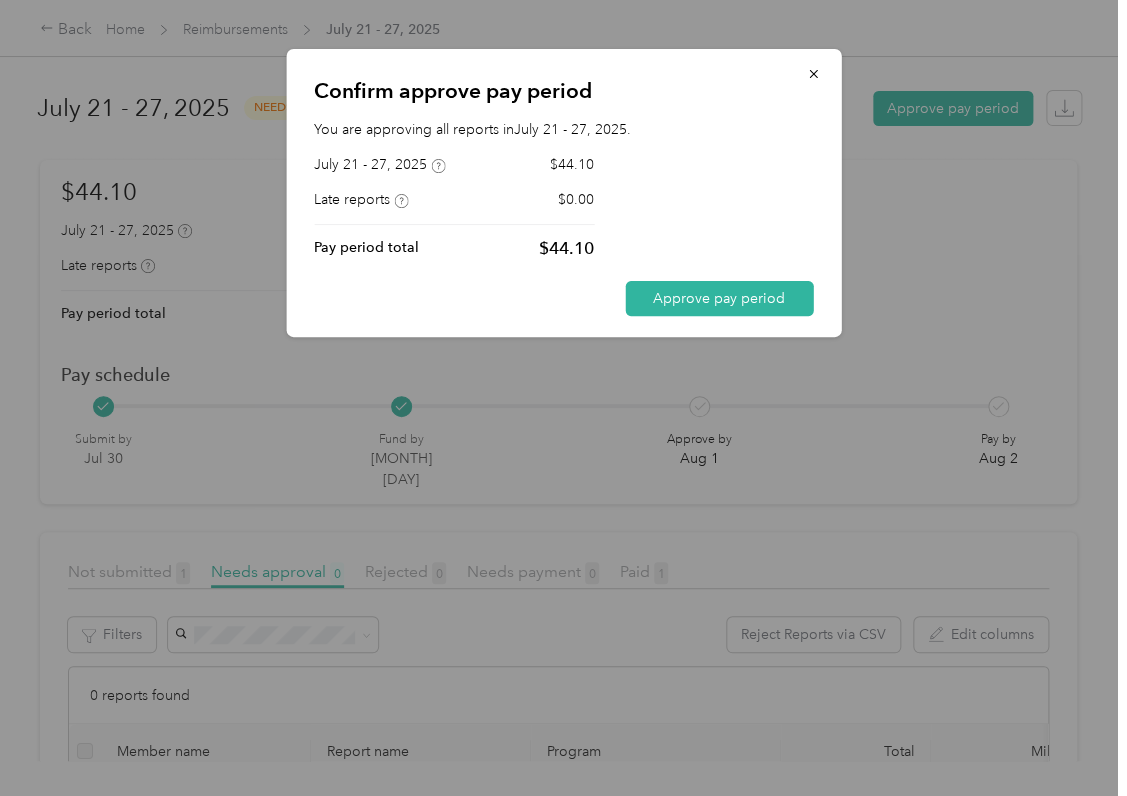 drag, startPoint x: 302, startPoint y: 755, endPoint x: 290, endPoint y: 747, distance: 14.422205 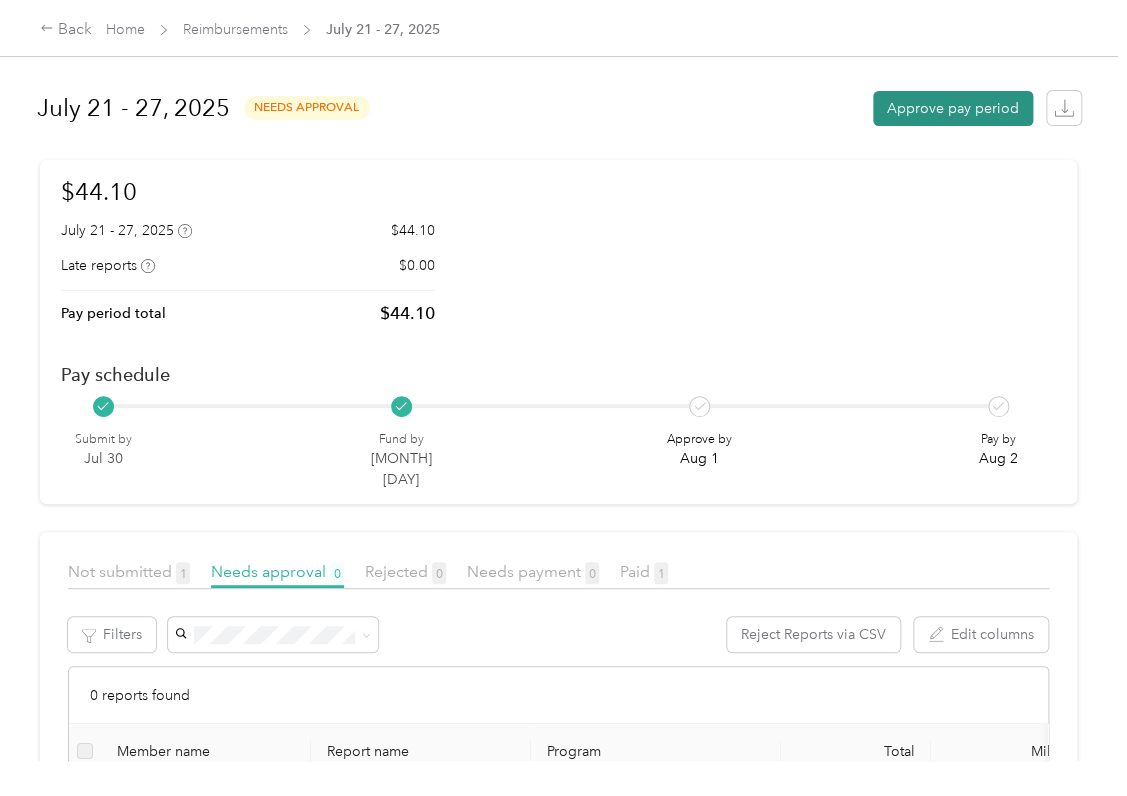 click on "Approve pay period" at bounding box center (953, 108) 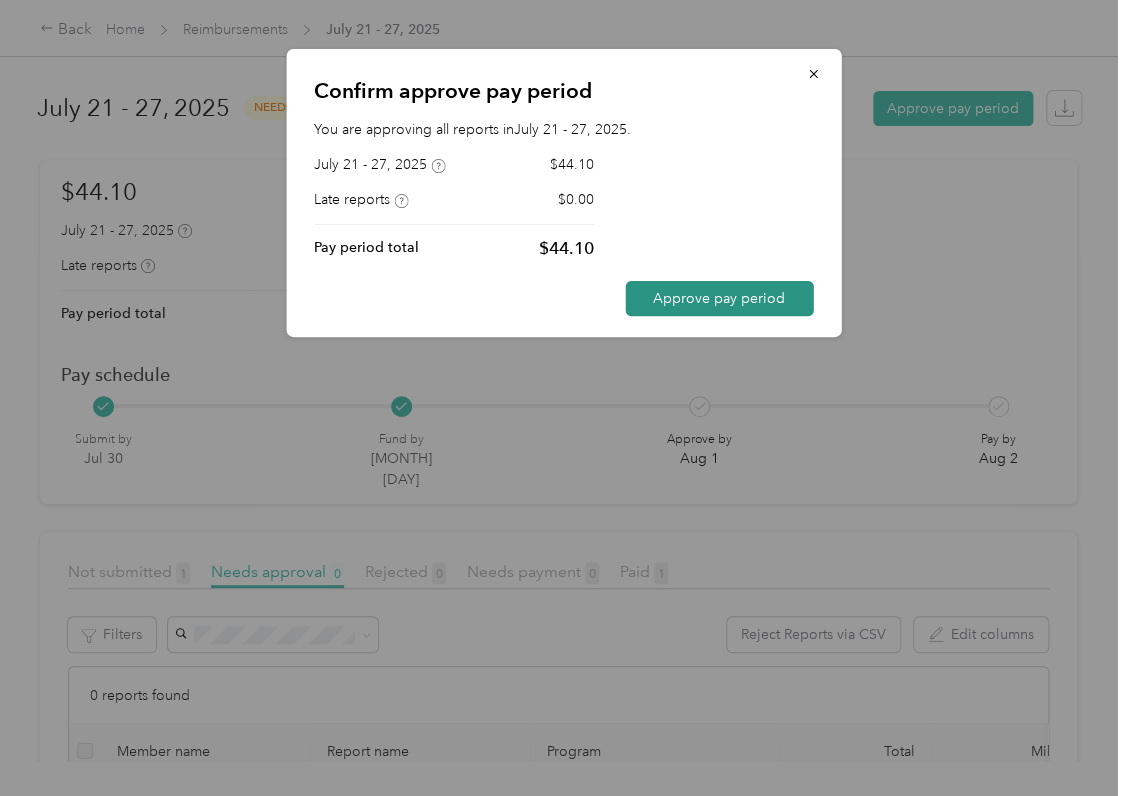 click on "Approve pay period" at bounding box center (719, 298) 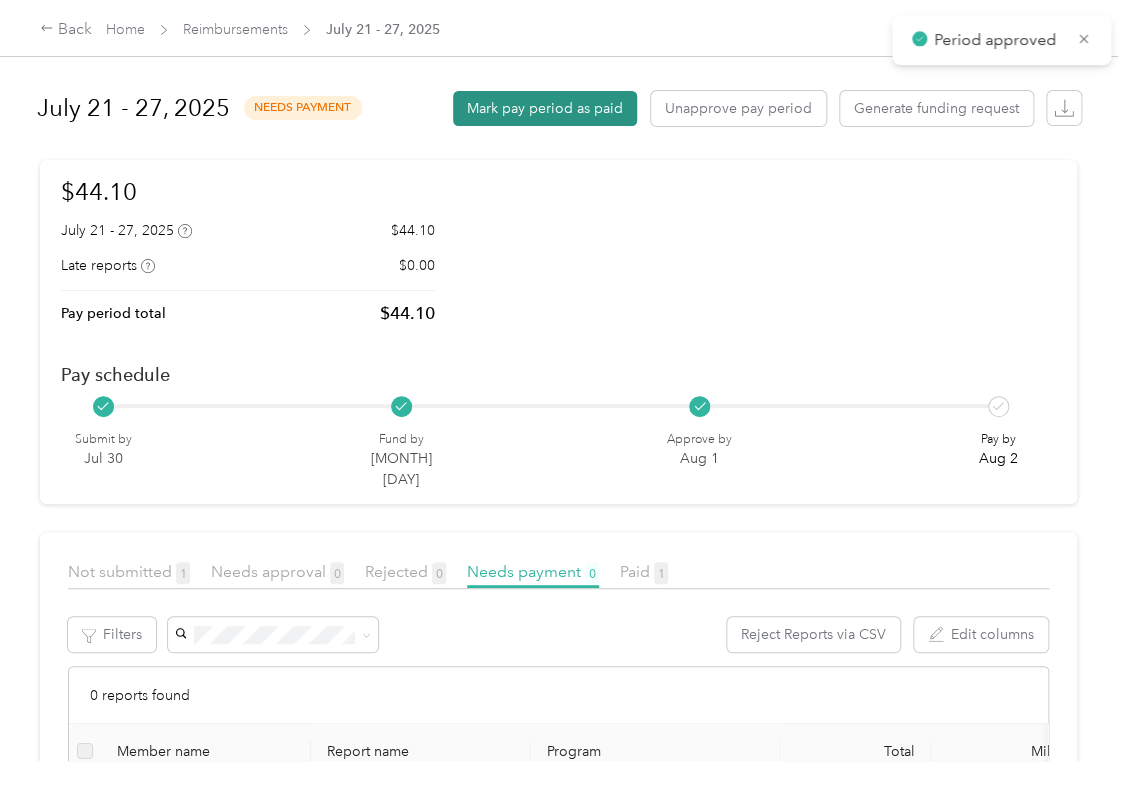 click on "Mark pay period as paid" at bounding box center [545, 108] 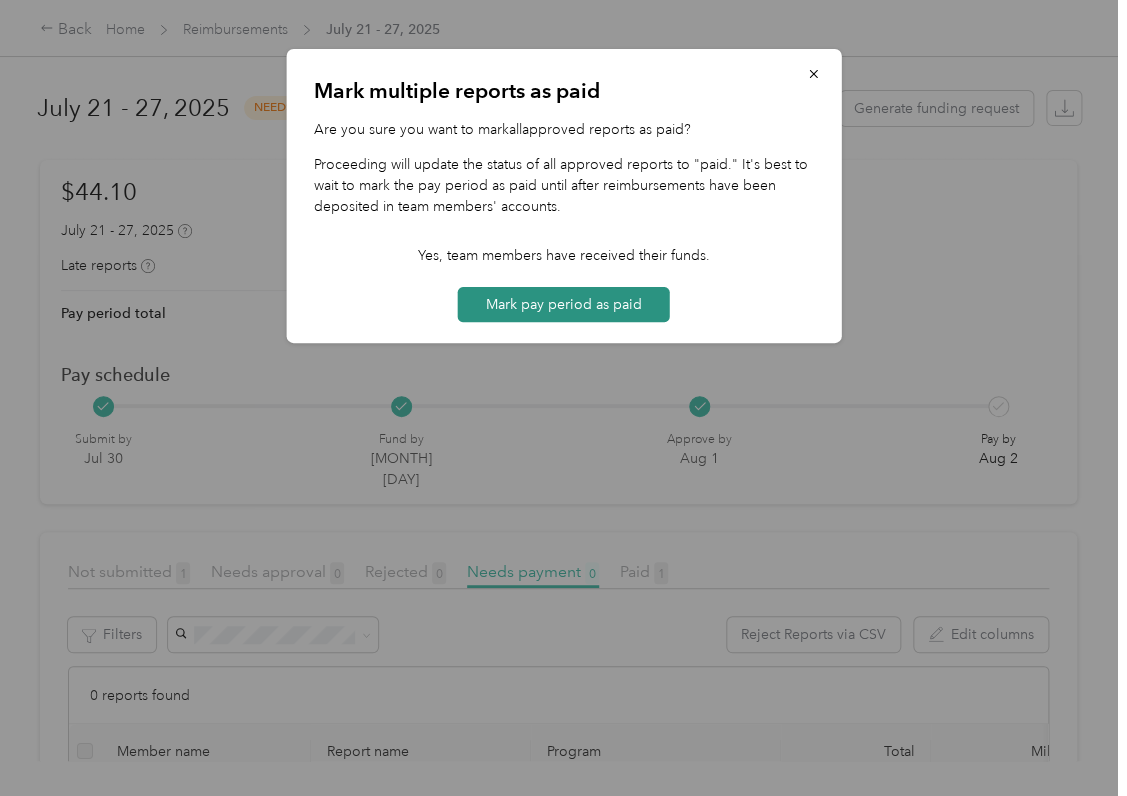 click on "Mark pay period as paid" at bounding box center [564, 304] 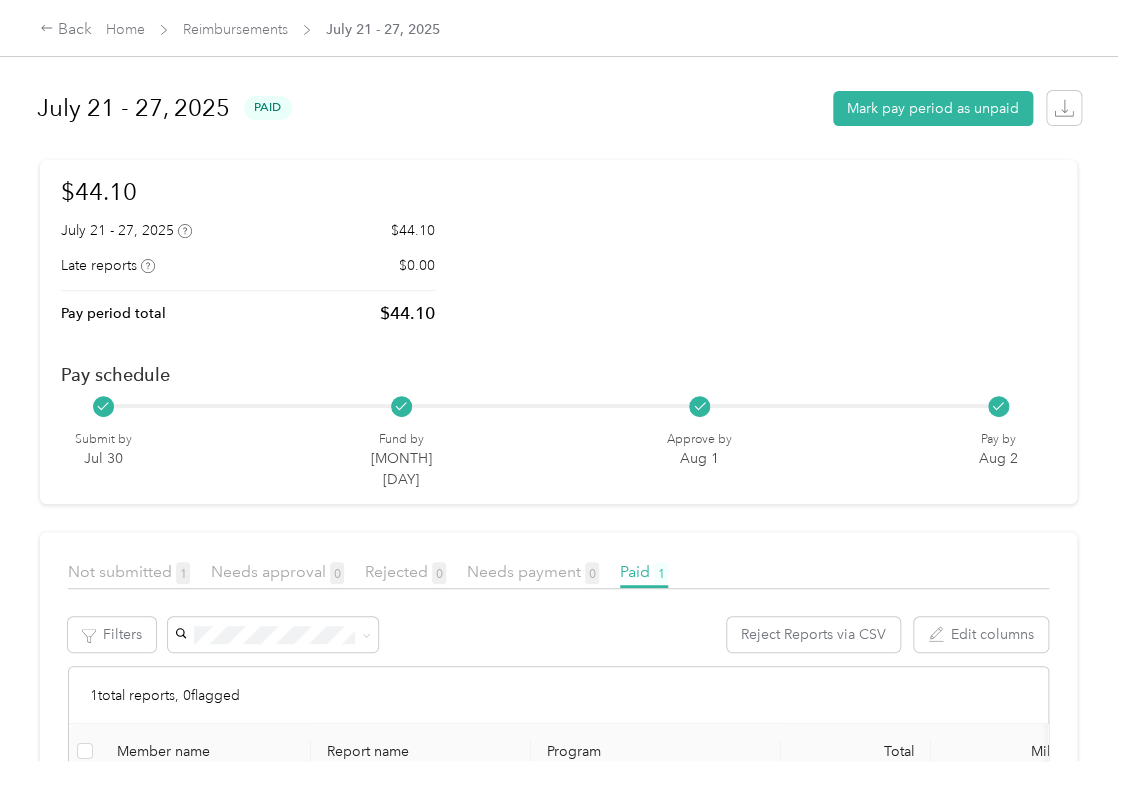 click on "Home" at bounding box center (125, 29) 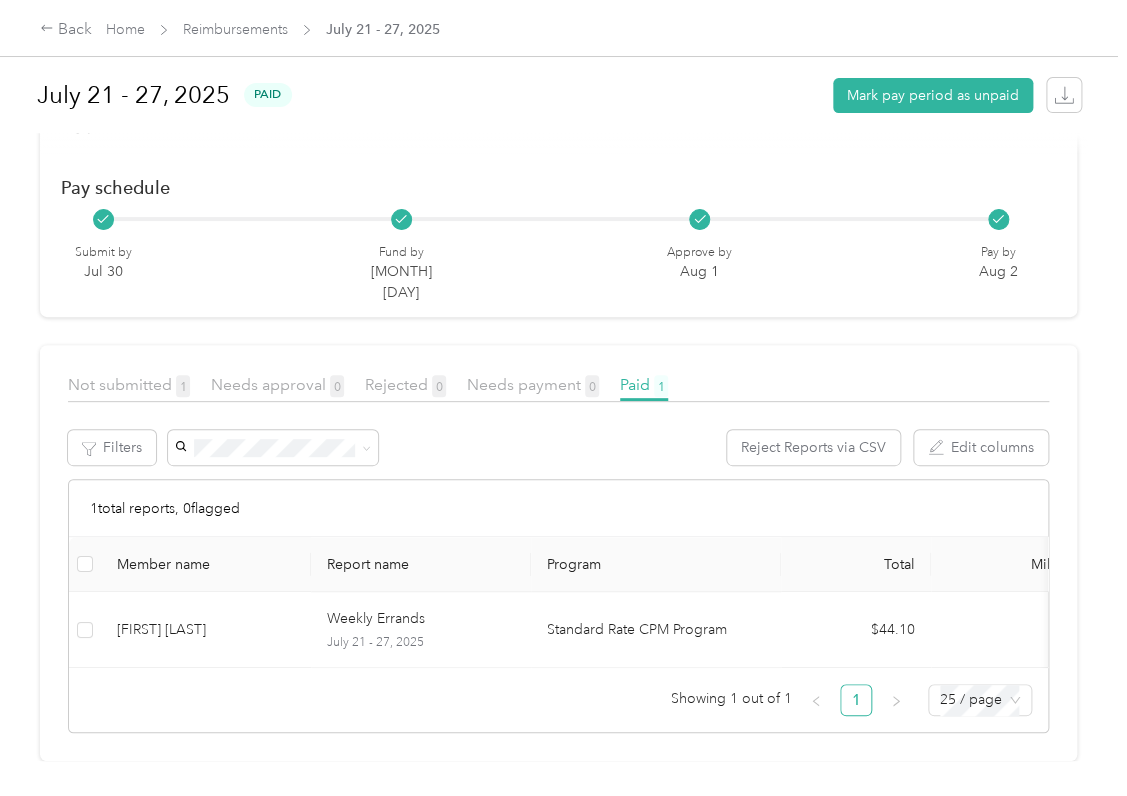 scroll, scrollTop: 0, scrollLeft: 0, axis: both 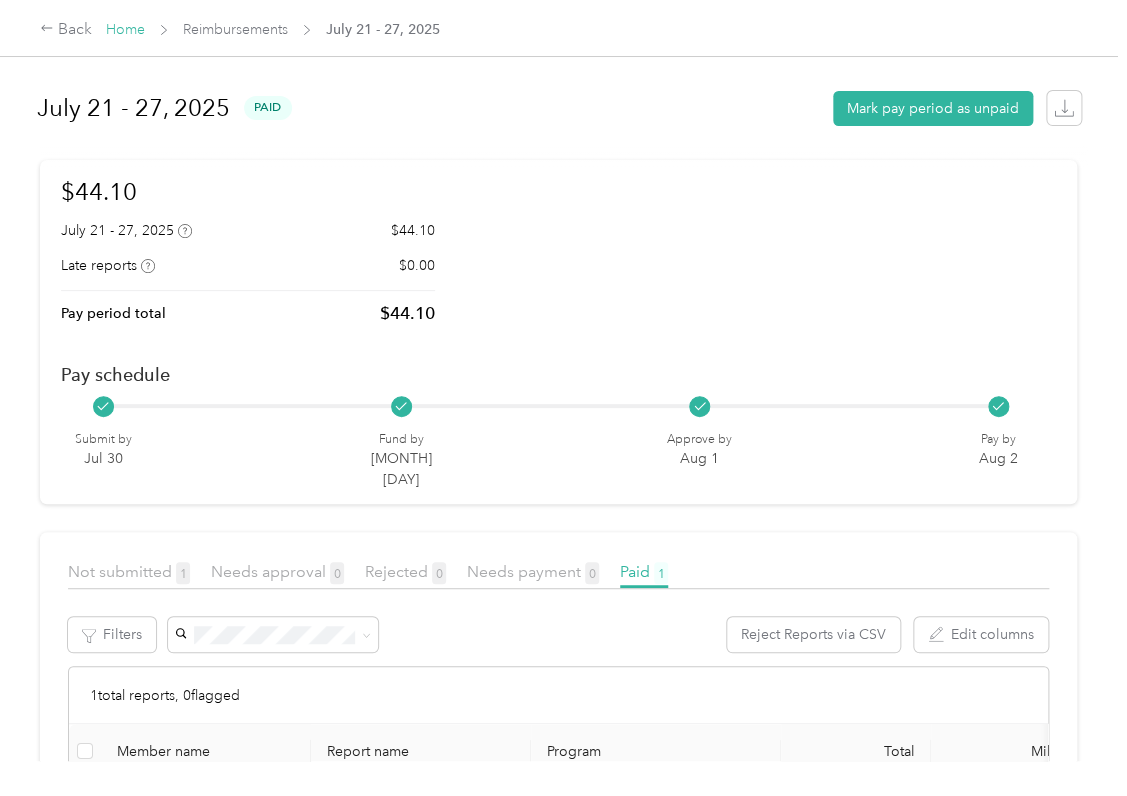 click on "Home" at bounding box center [125, 29] 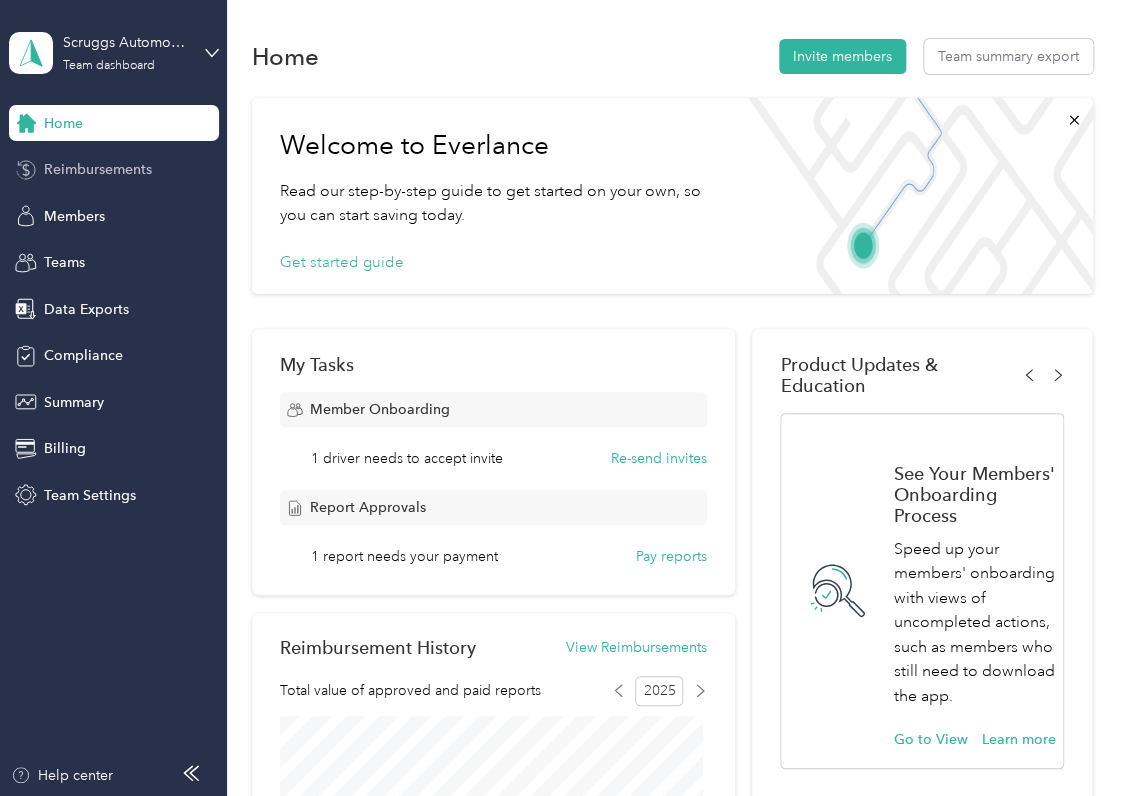 click on "Reimbursements" at bounding box center [98, 169] 